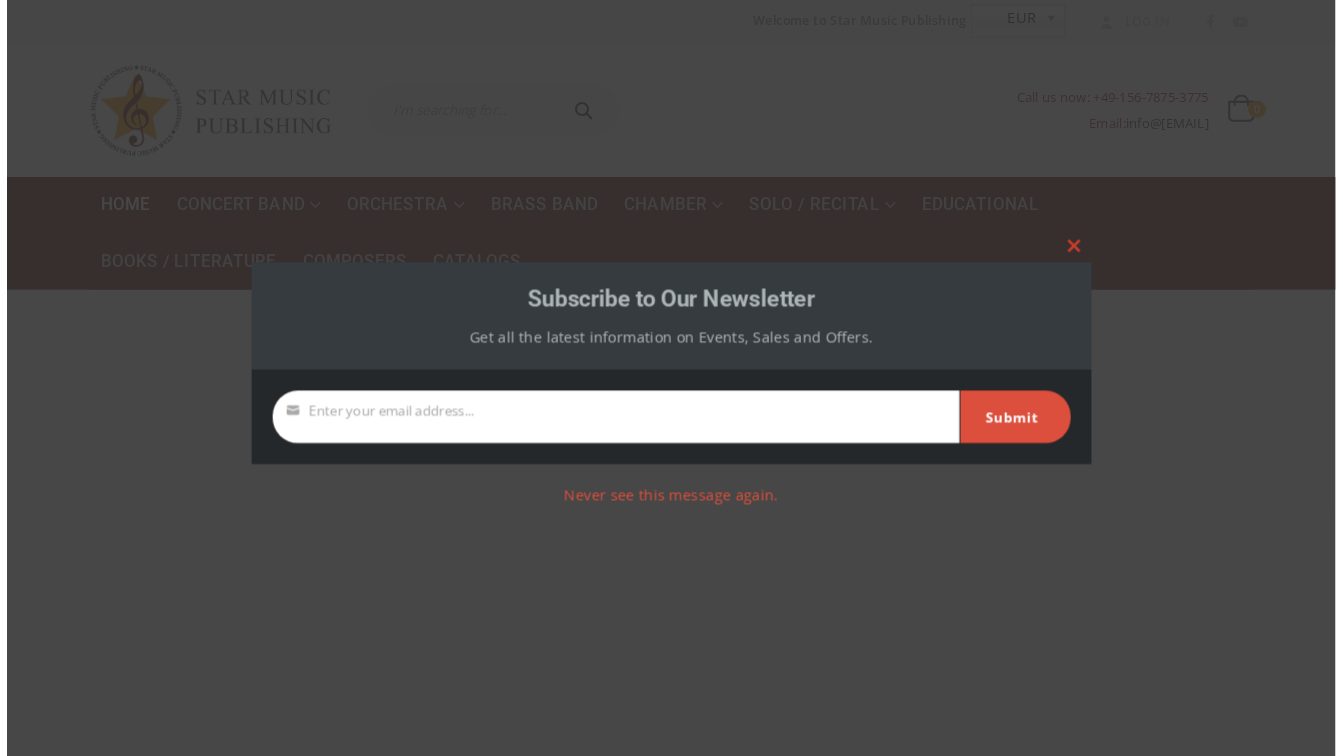 scroll, scrollTop: 0, scrollLeft: 0, axis: both 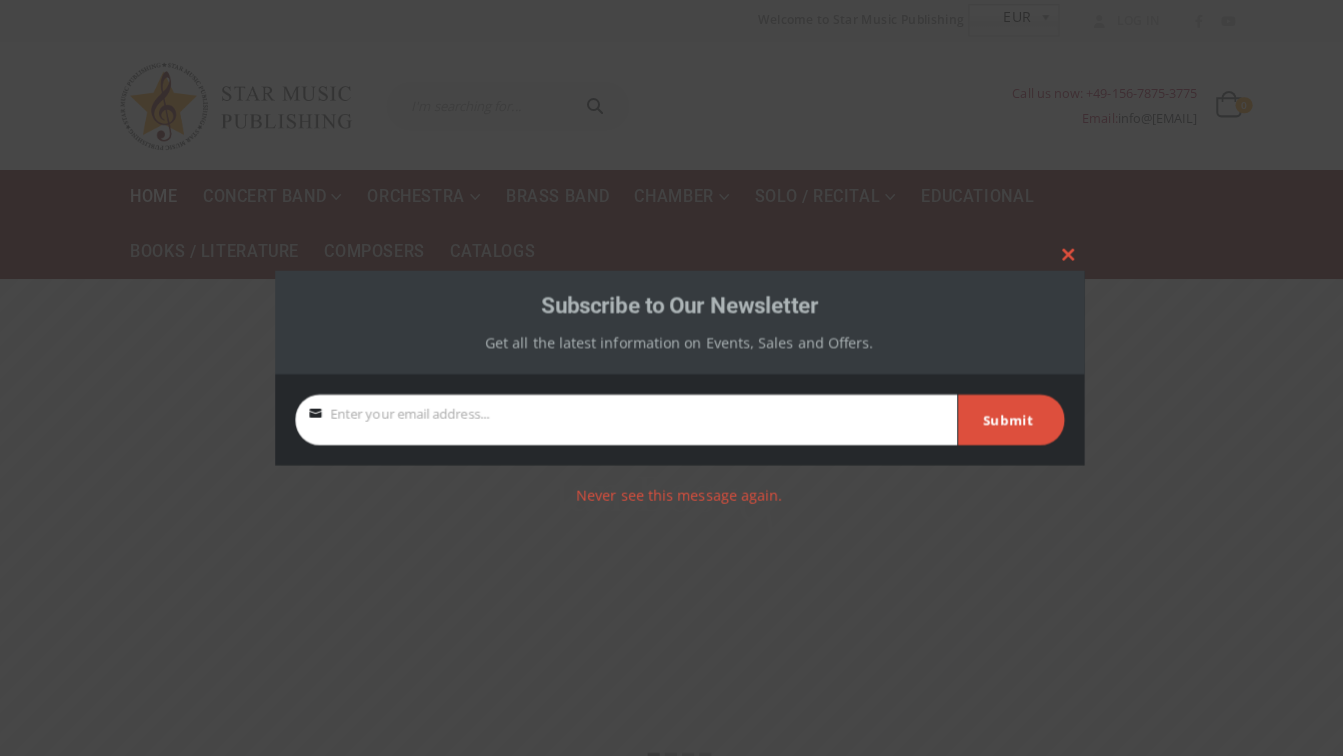 click on "Your email" at bounding box center [619, 415] 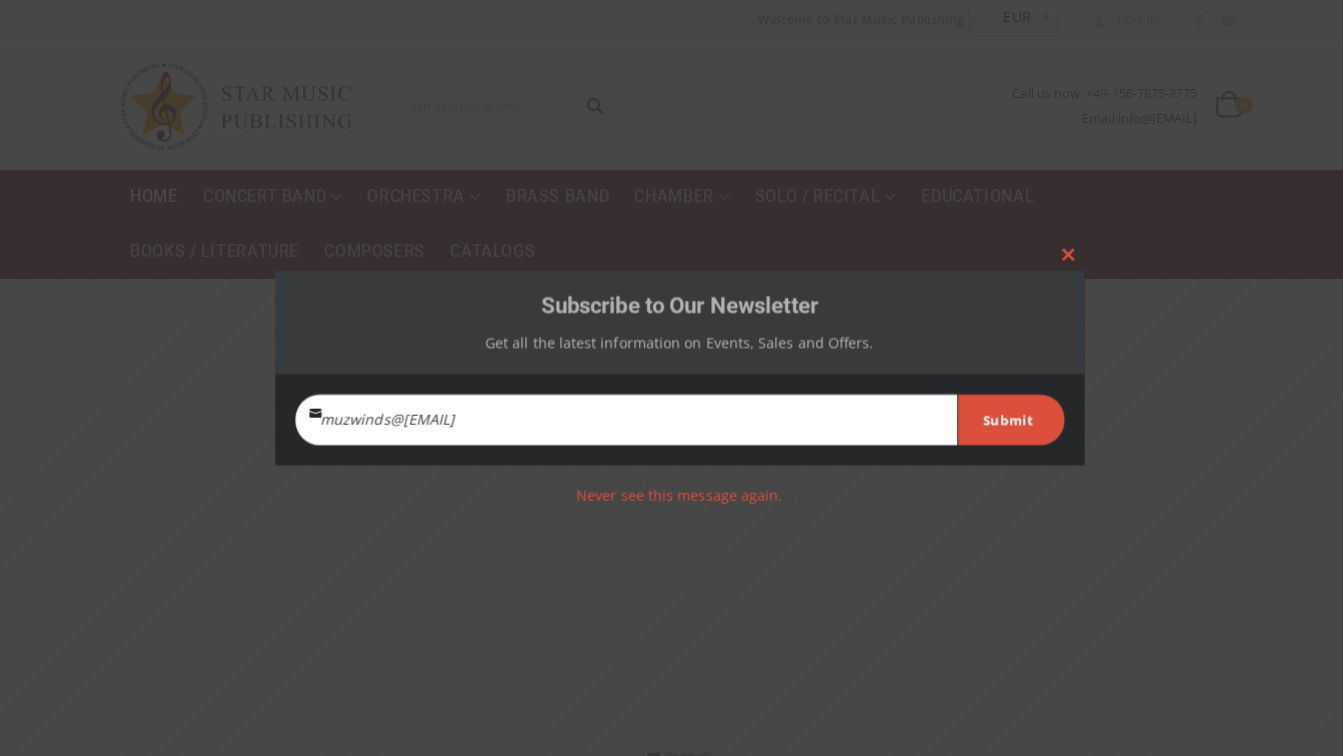 type on "muzwinds@gmail.com" 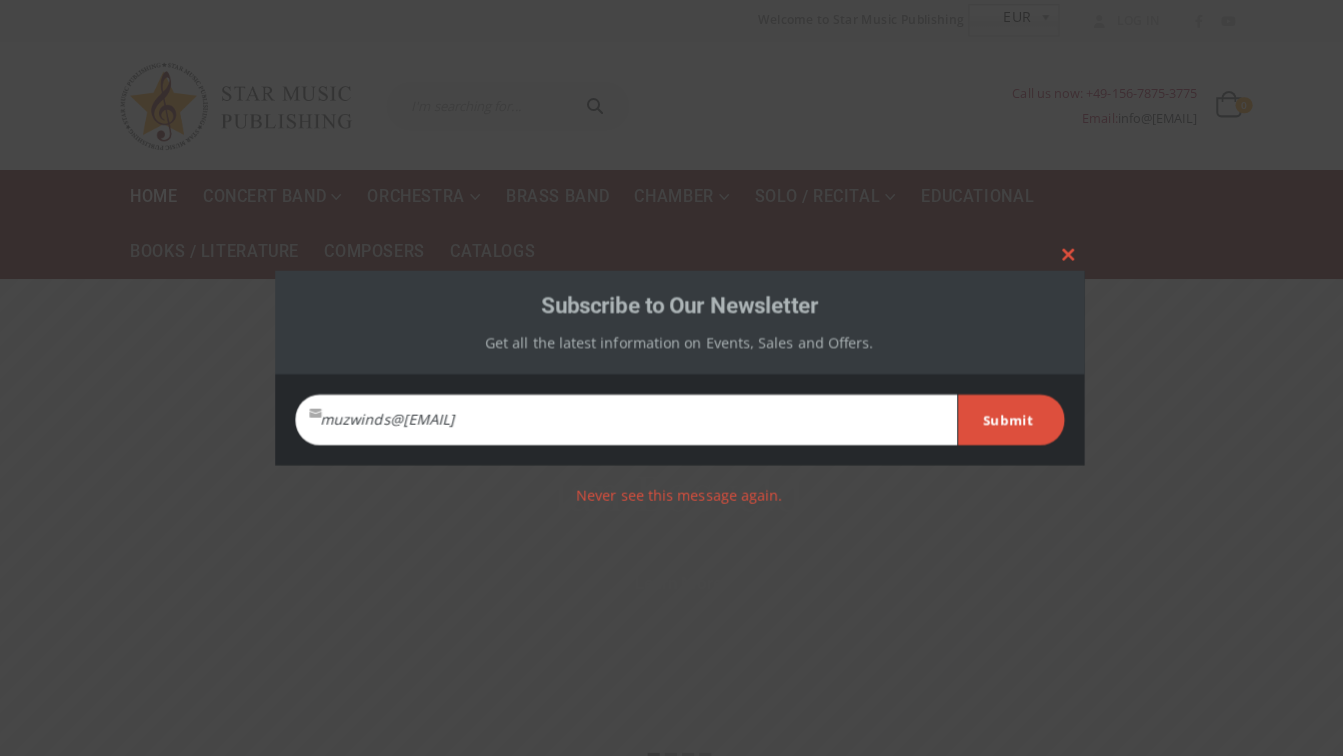 click on "Your email muzwinds@gmail.com Enter your email address... Submit" at bounding box center (672, 414) 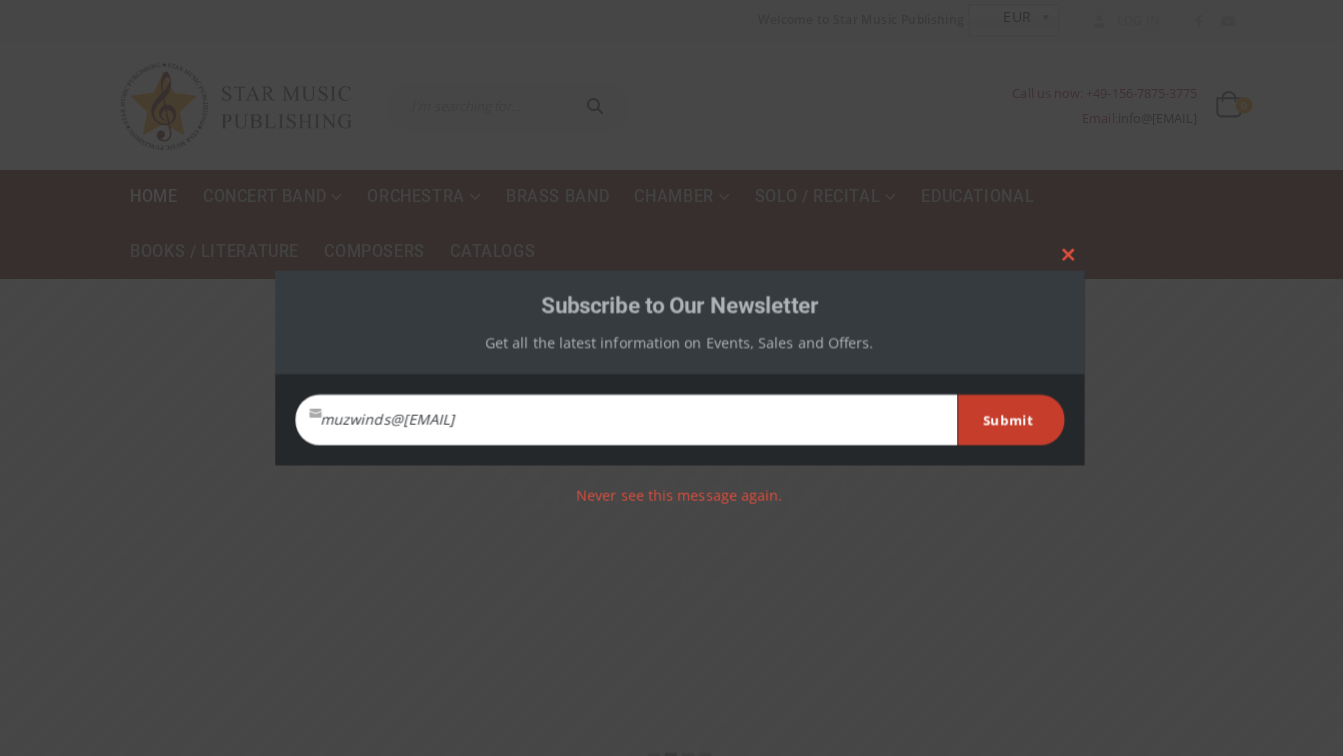 click on "Submit" at bounding box center (997, 415) 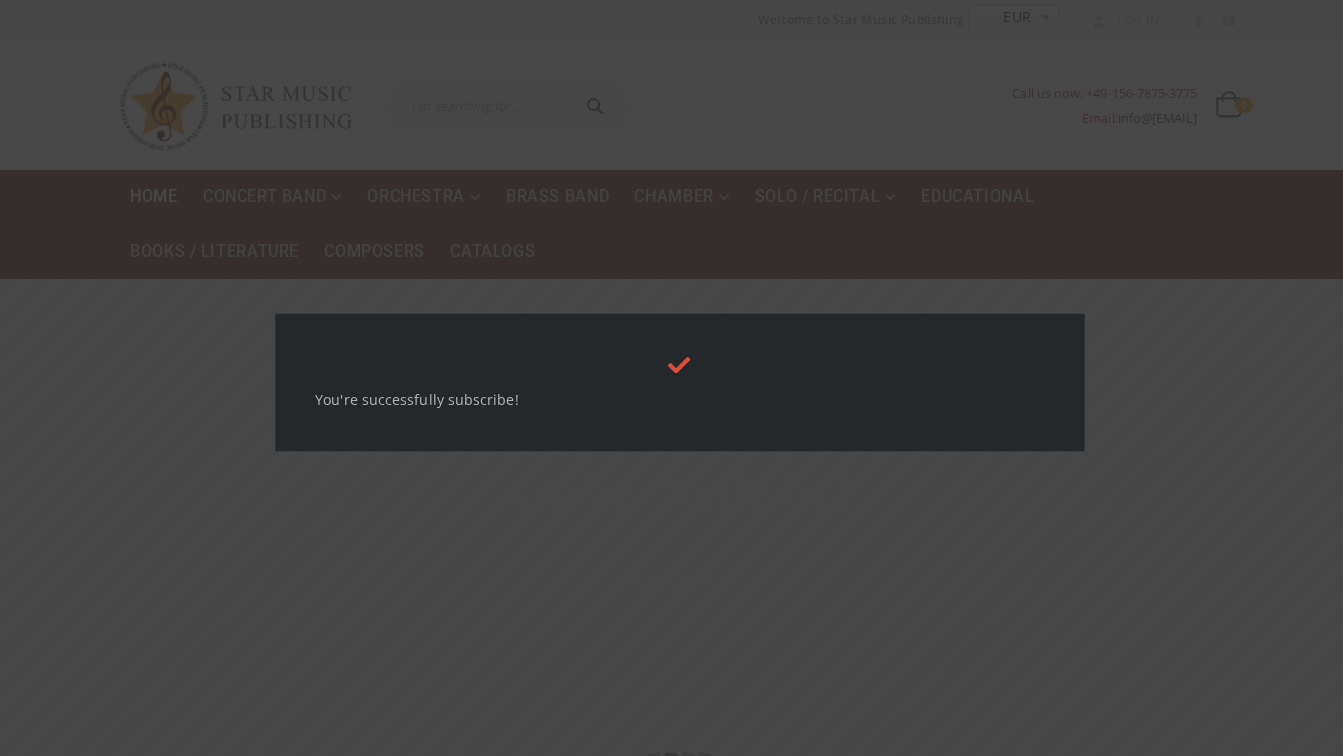 click at bounding box center (671, 378) 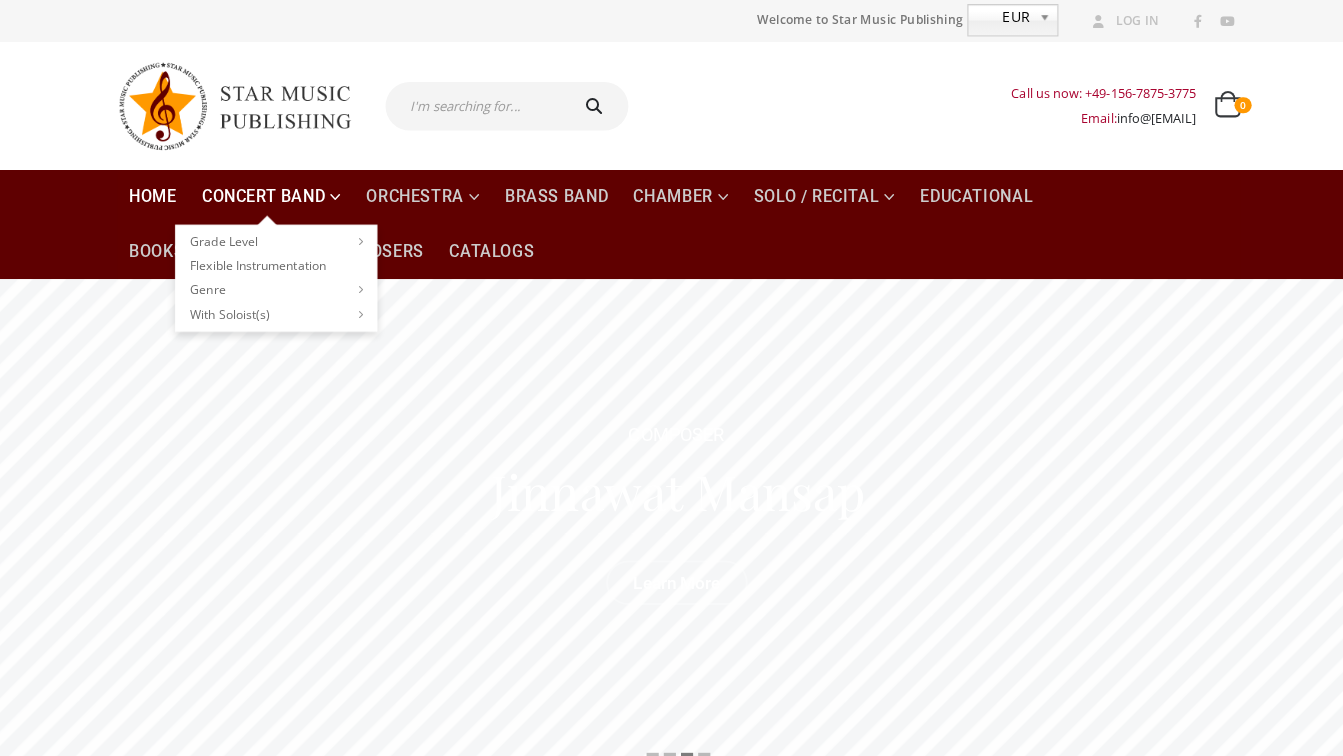 scroll, scrollTop: 0, scrollLeft: 0, axis: both 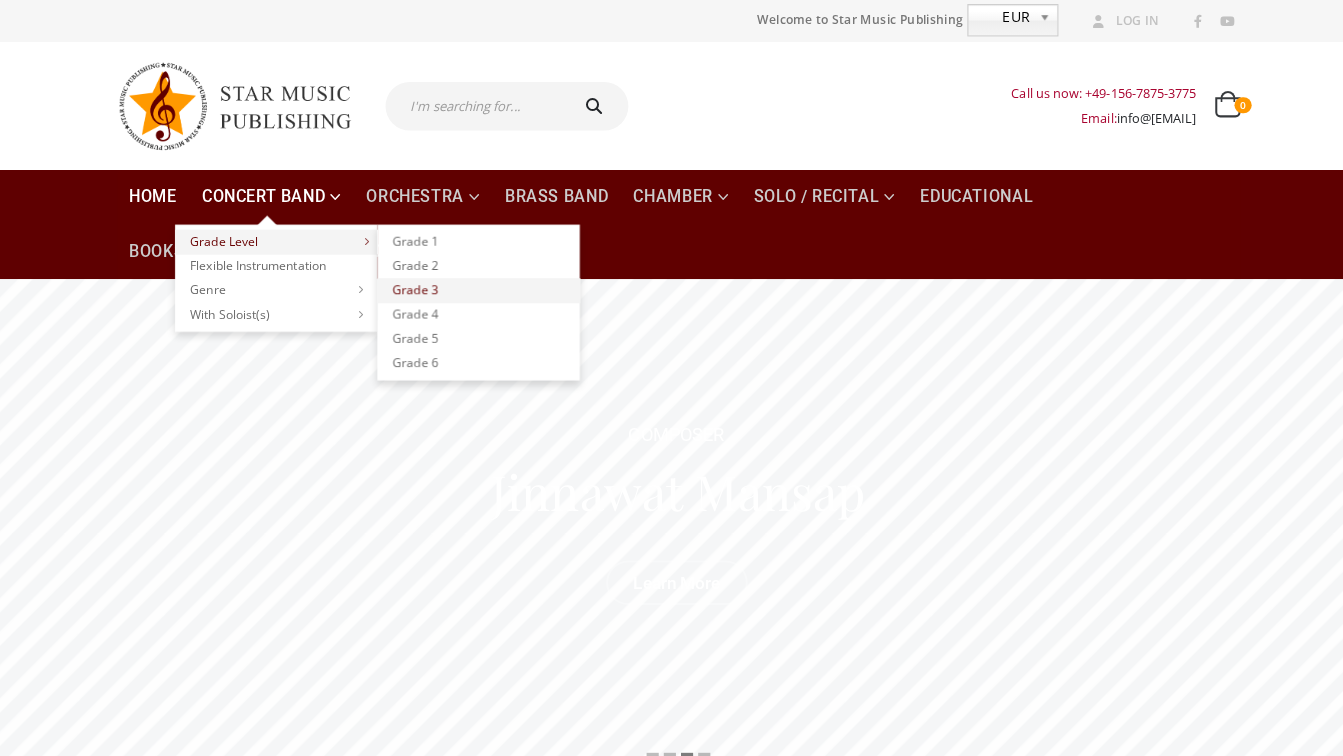 click on "Grade 3" at bounding box center (474, 287) 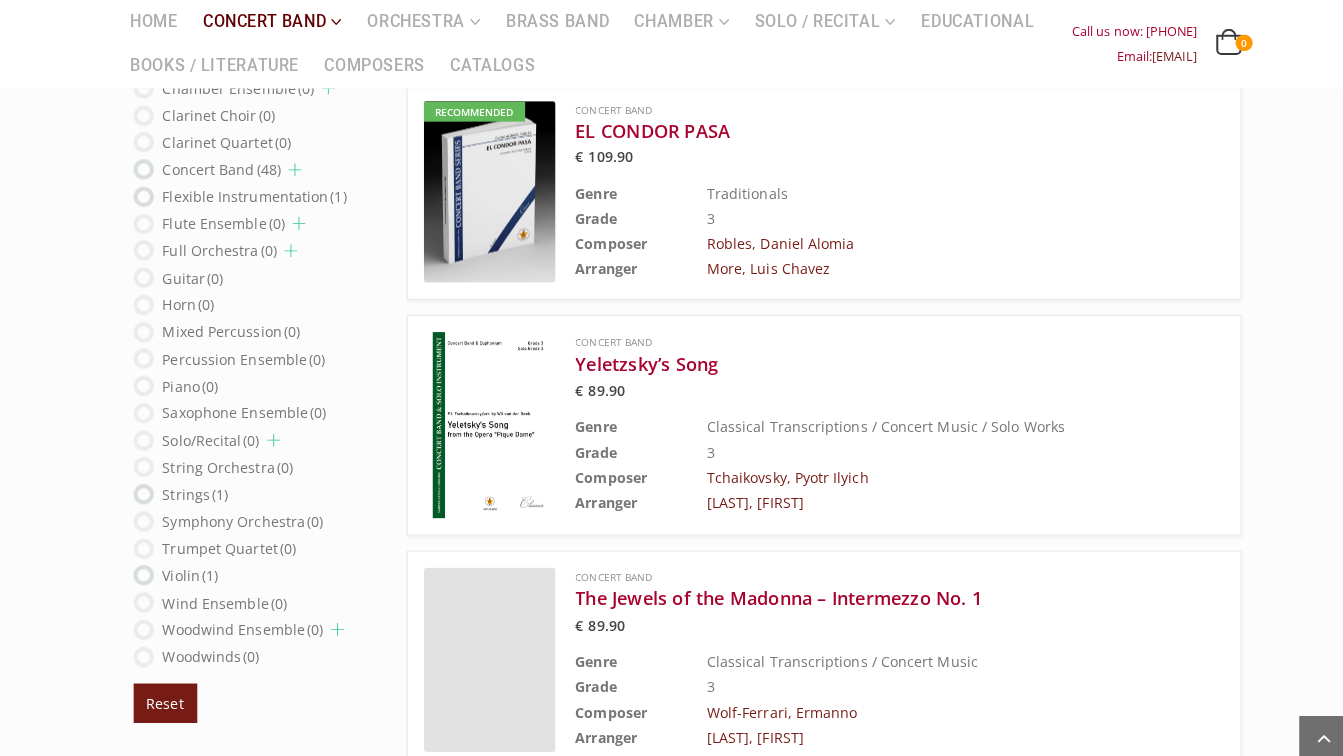 scroll, scrollTop: 1620, scrollLeft: 0, axis: vertical 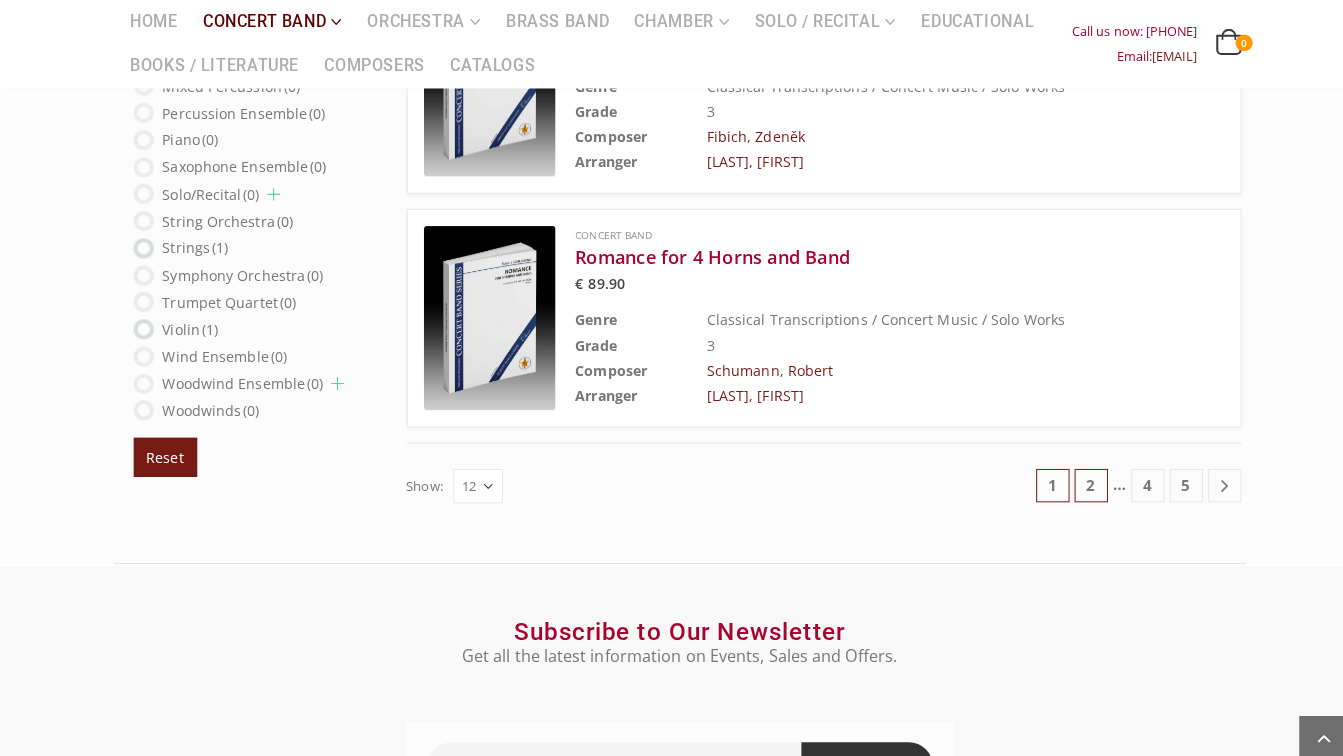 click on "2" at bounding box center (1078, 480) 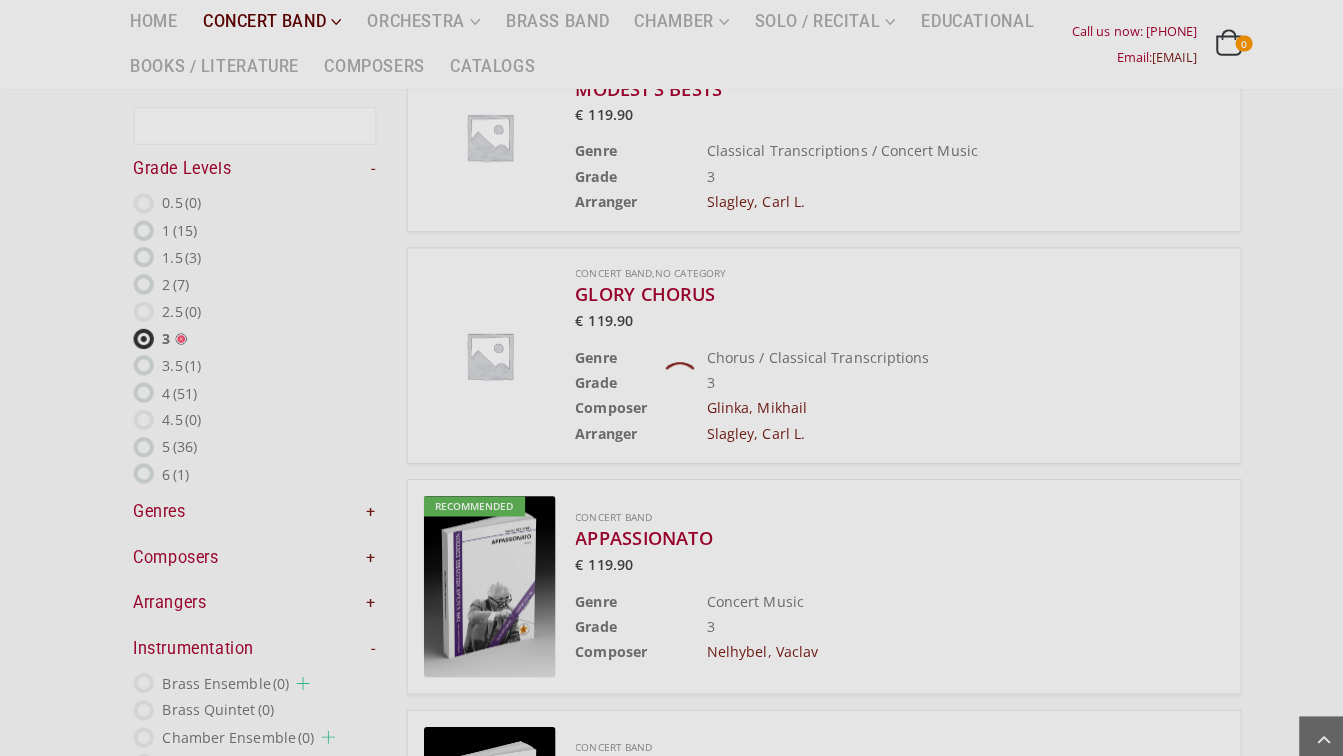 scroll, scrollTop: 168, scrollLeft: 0, axis: vertical 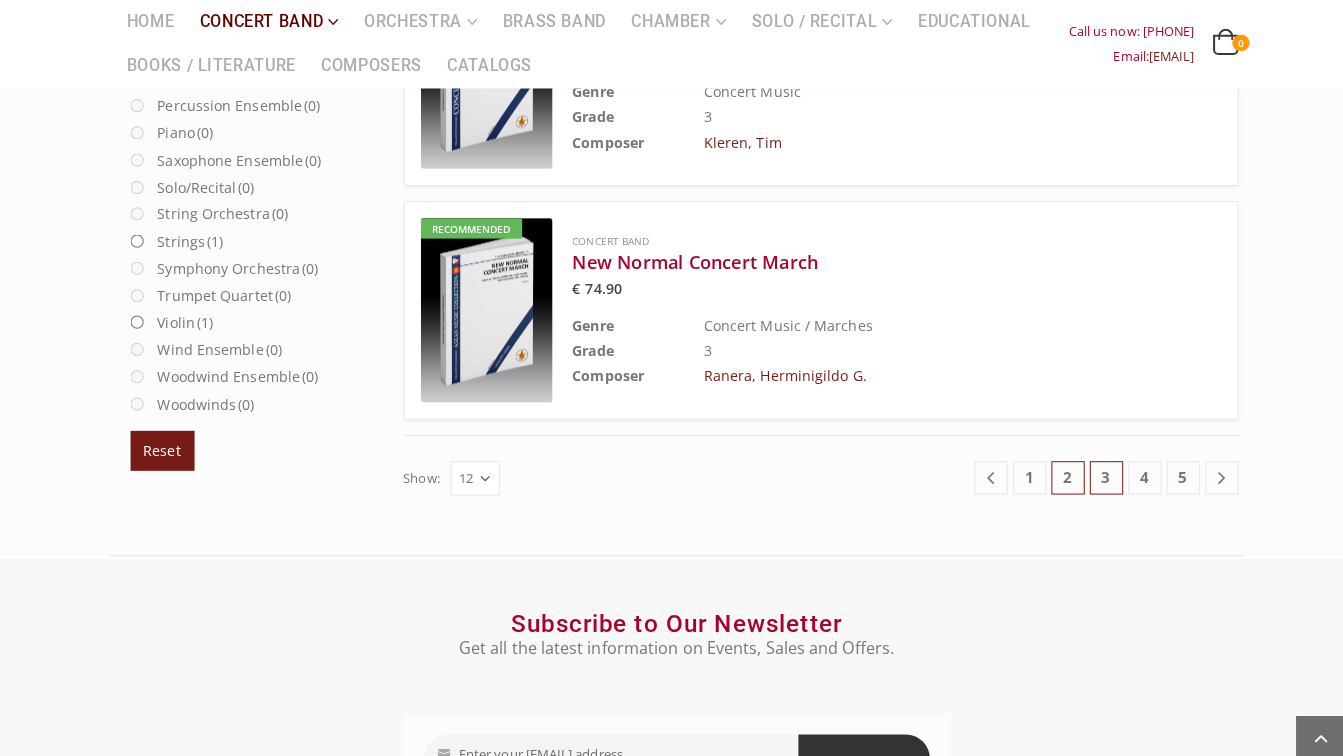 click on "3" at bounding box center [1096, 472] 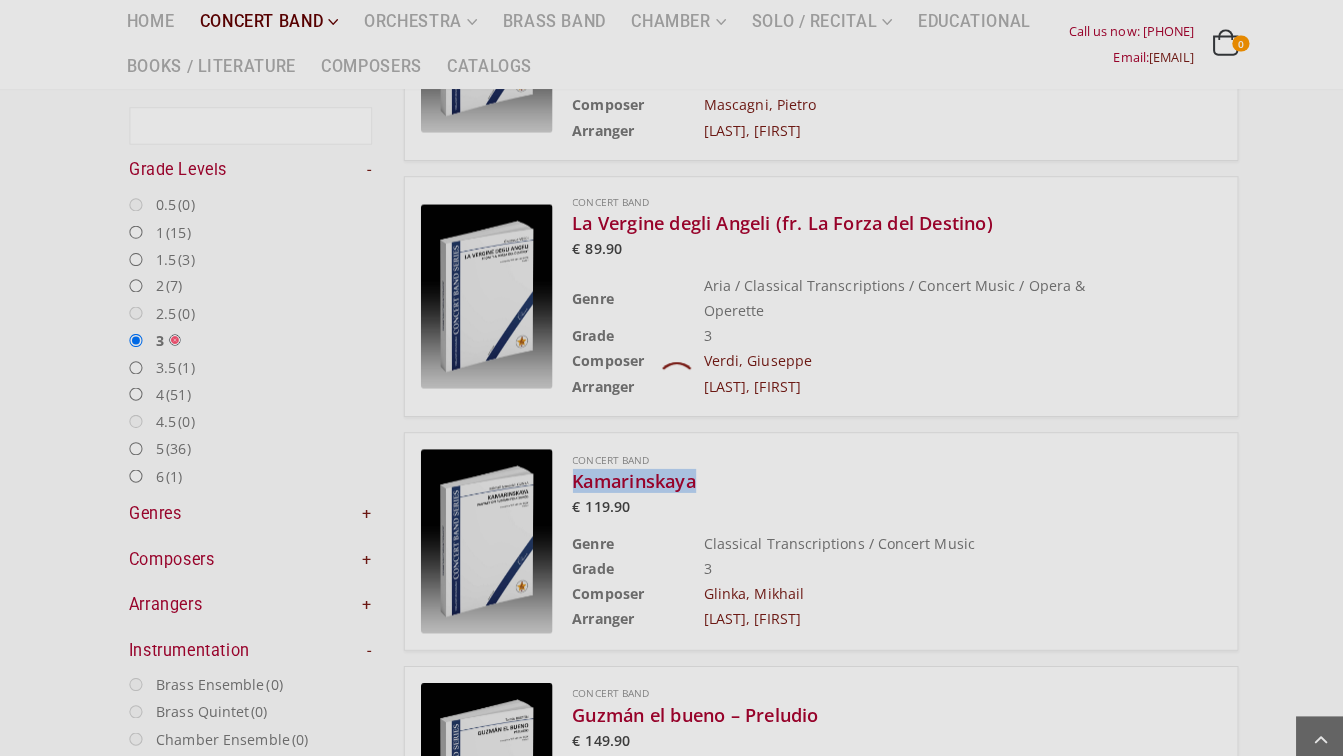 scroll, scrollTop: 168, scrollLeft: 0, axis: vertical 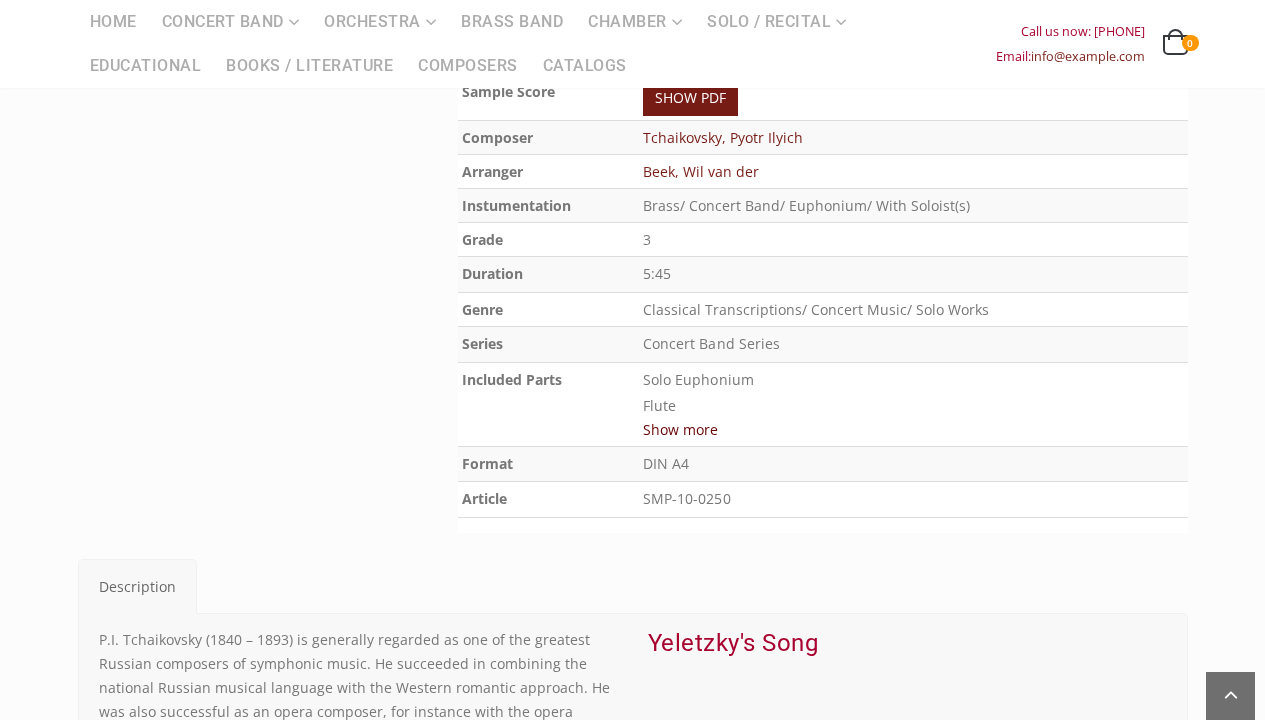click on "Show more" at bounding box center [680, 429] 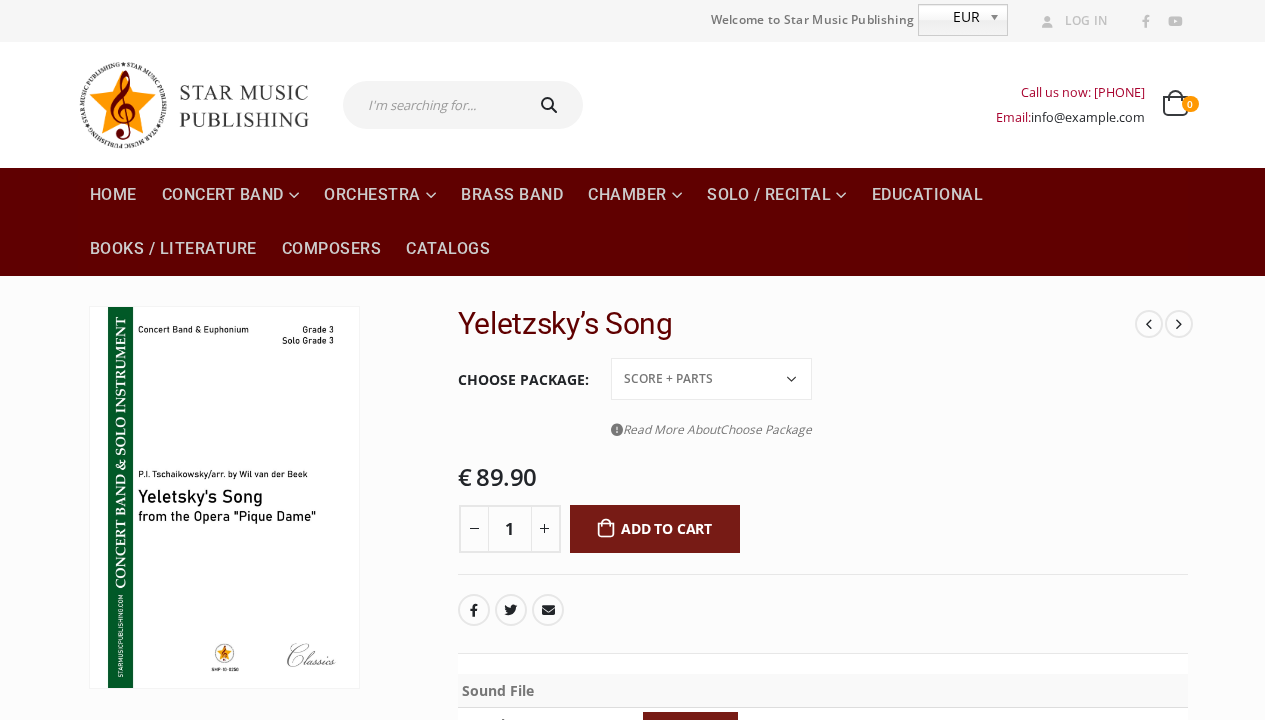 scroll, scrollTop: 0, scrollLeft: 0, axis: both 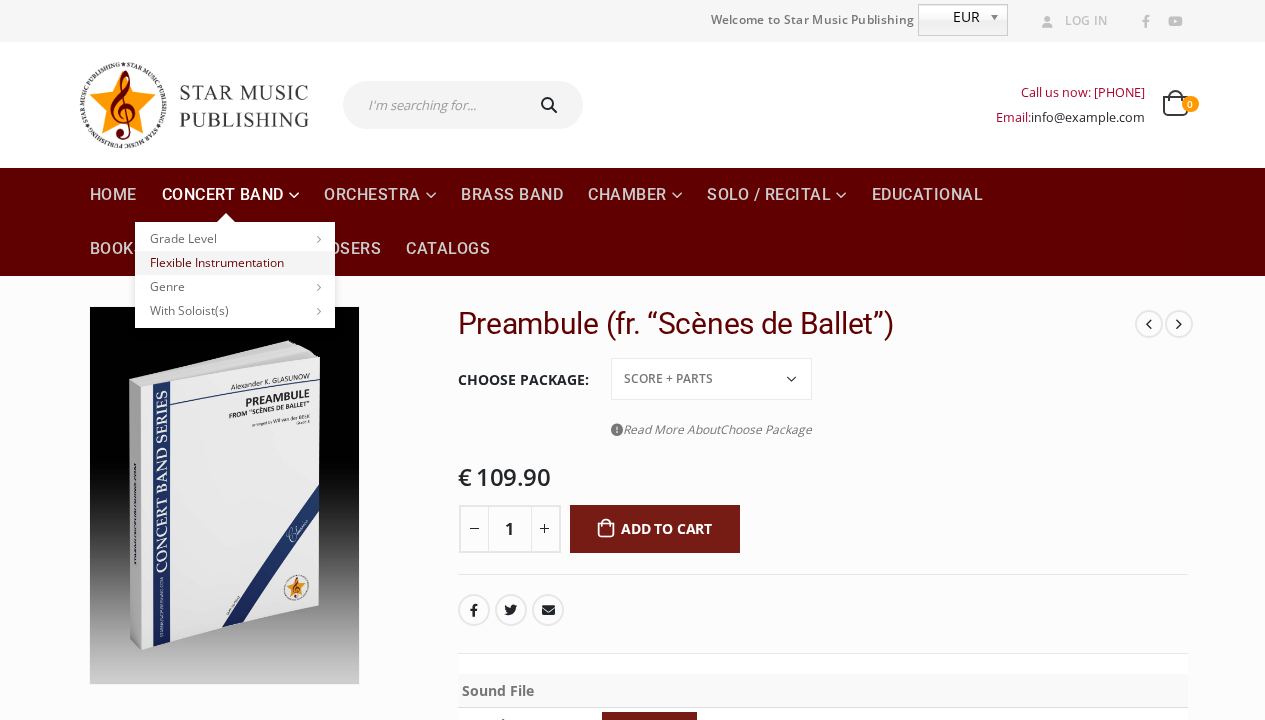 click on "Flexible Instrumentation" at bounding box center (235, 263) 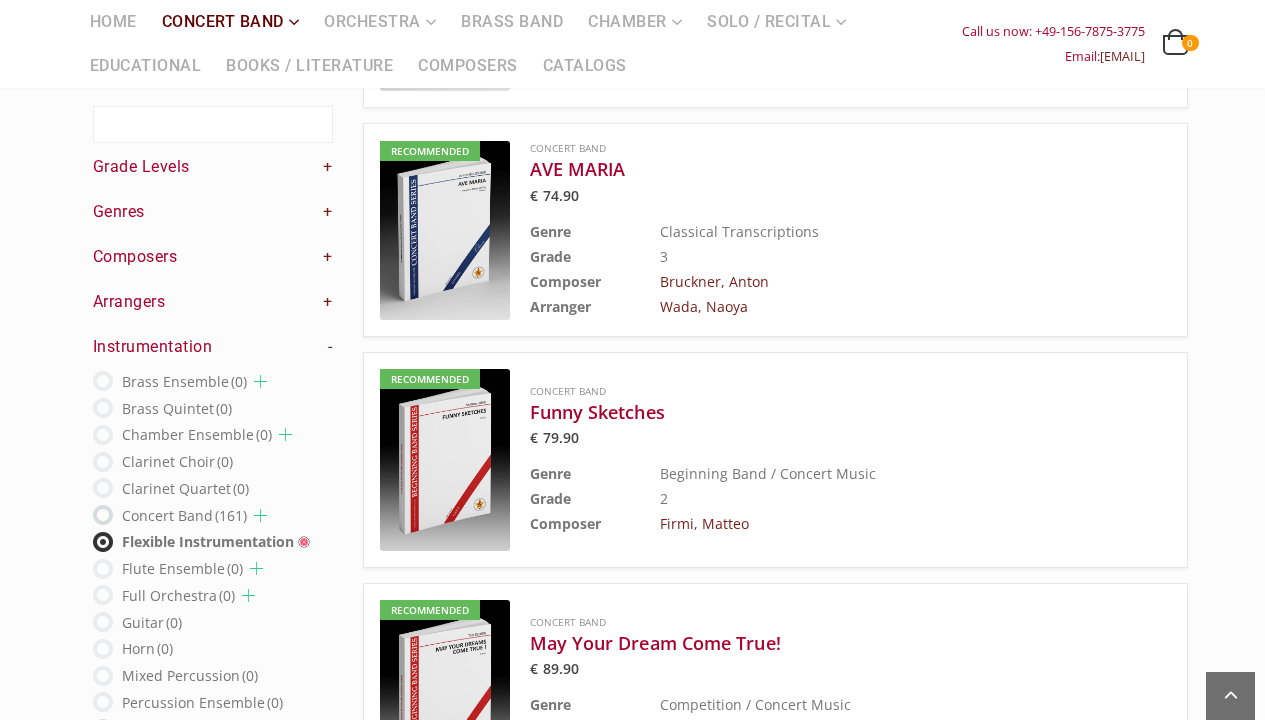 scroll, scrollTop: 252, scrollLeft: 0, axis: vertical 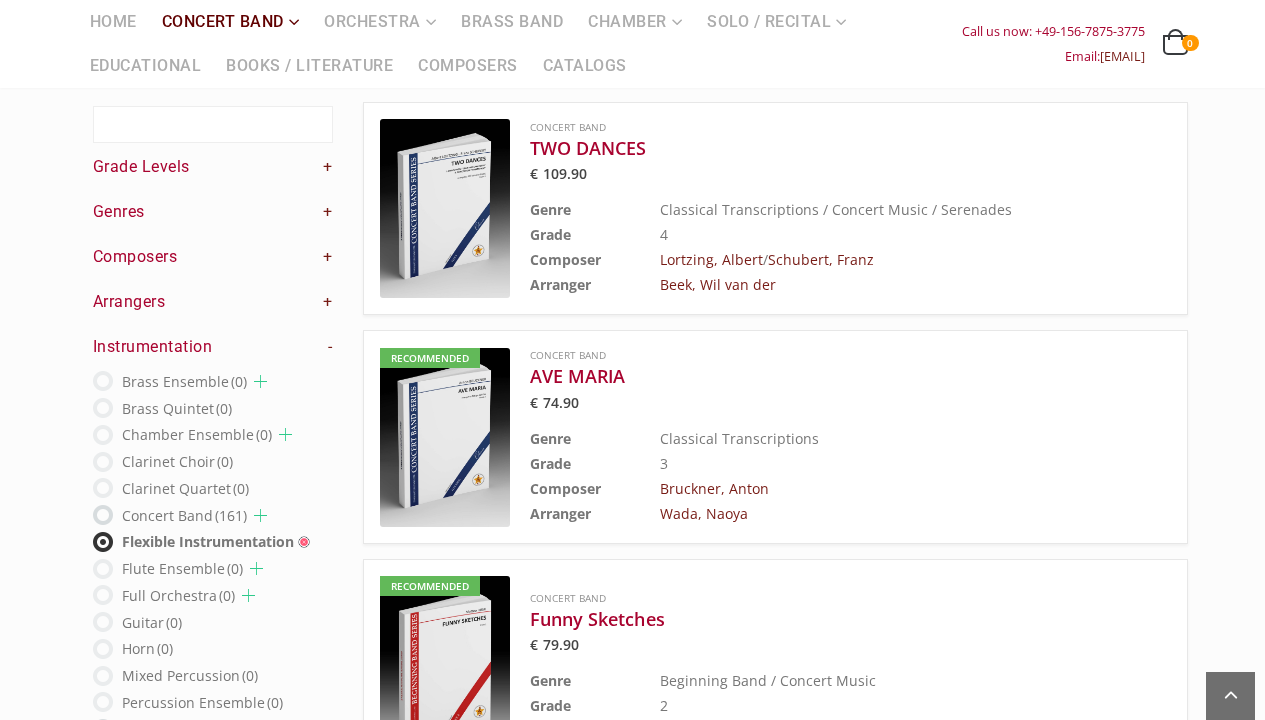 click at bounding box center (103, 542) 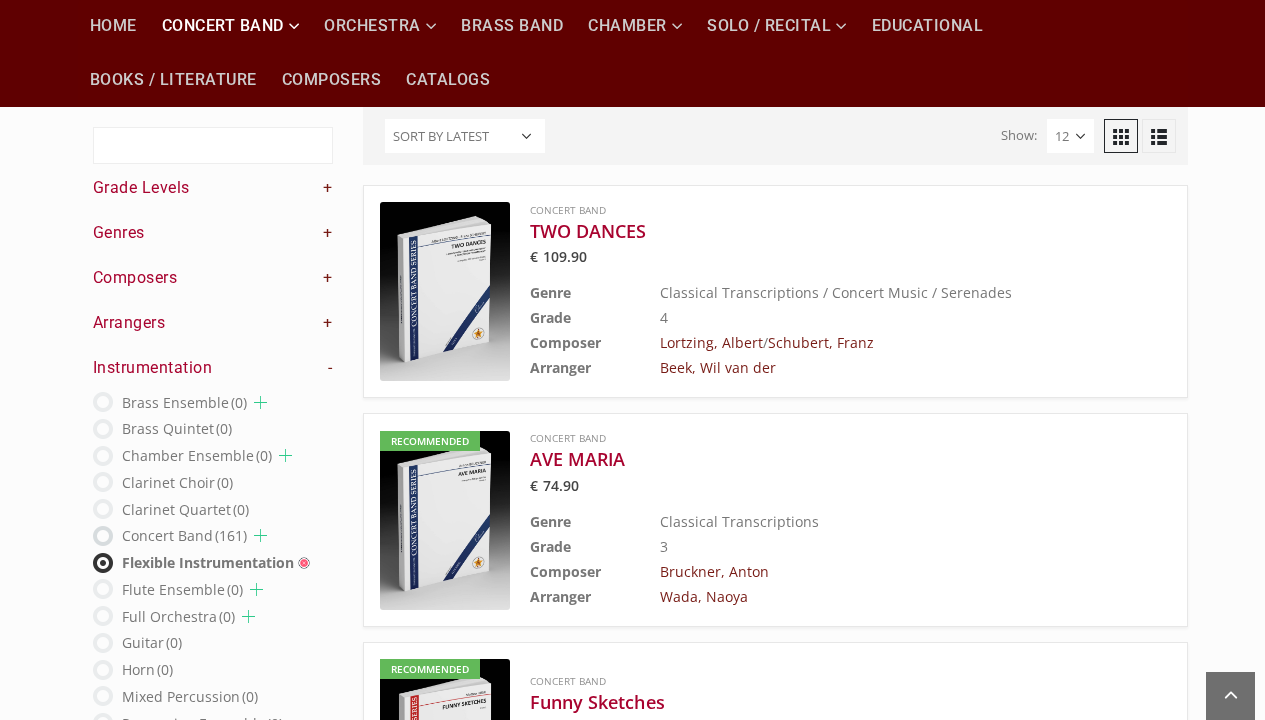 scroll, scrollTop: 161, scrollLeft: 0, axis: vertical 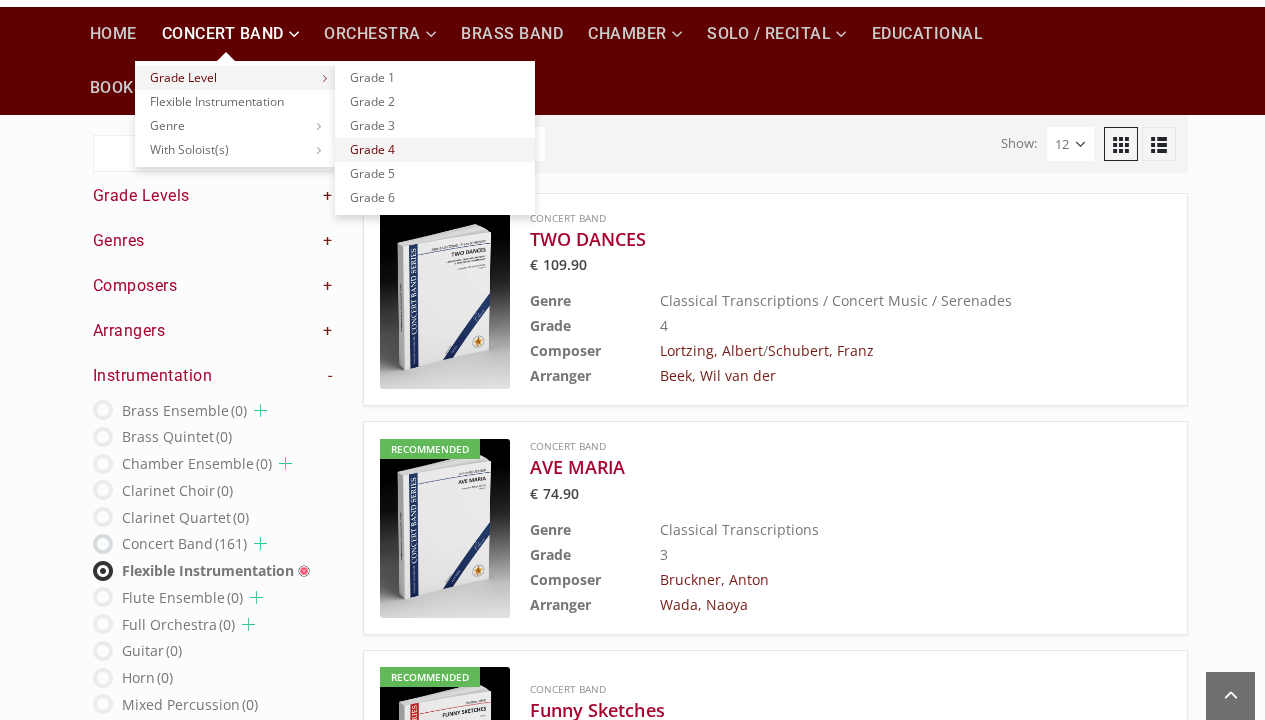 click on "Grade 4" at bounding box center (435, 150) 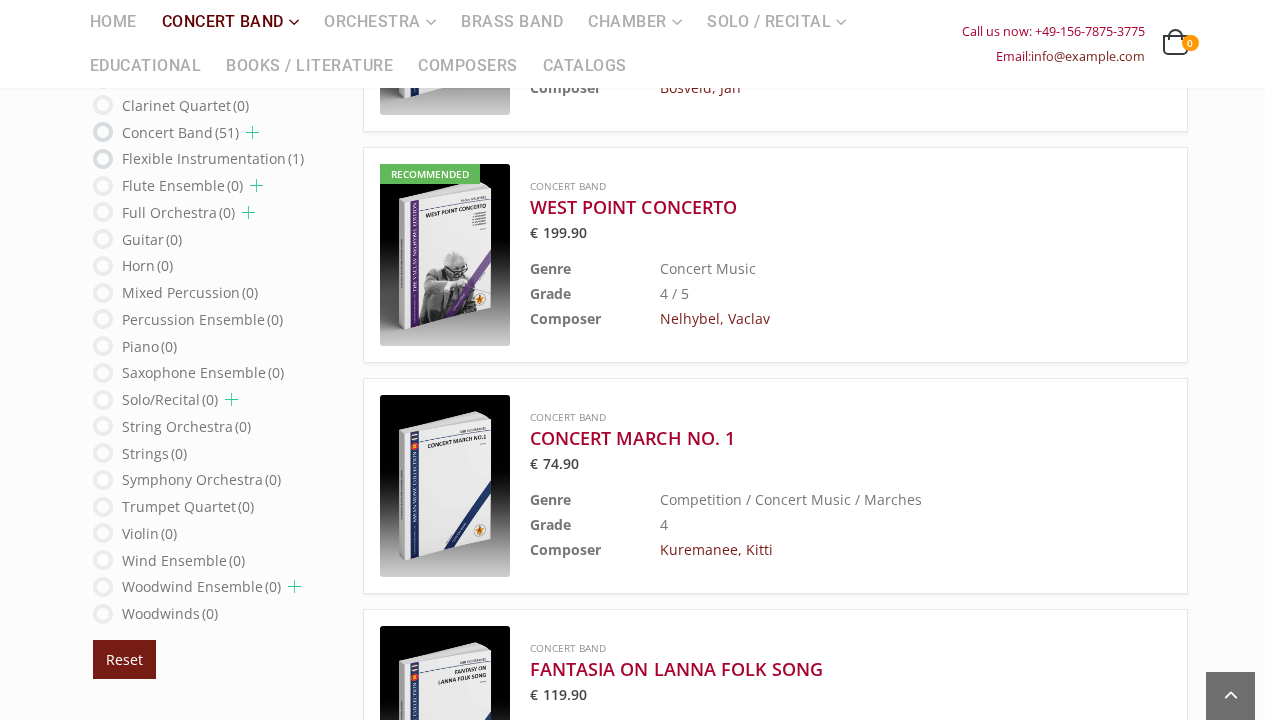 scroll, scrollTop: 1839, scrollLeft: 0, axis: vertical 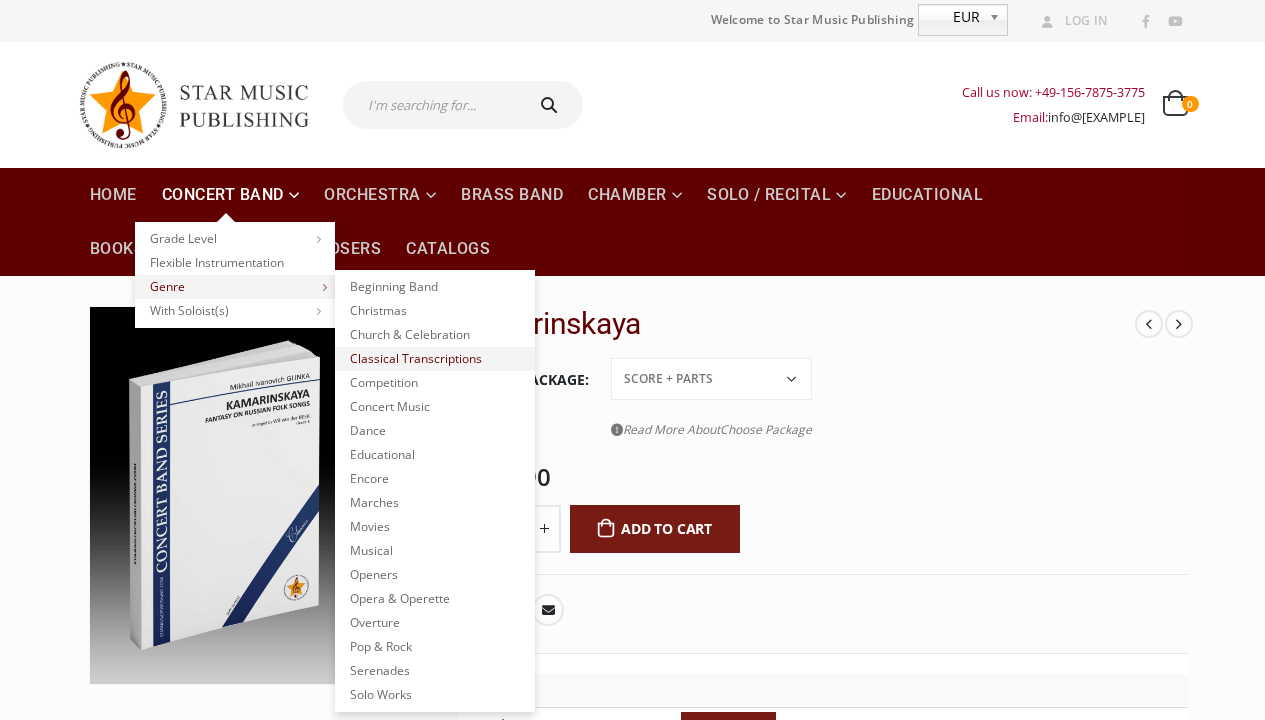 click on "Classical Transcriptions" at bounding box center [435, 359] 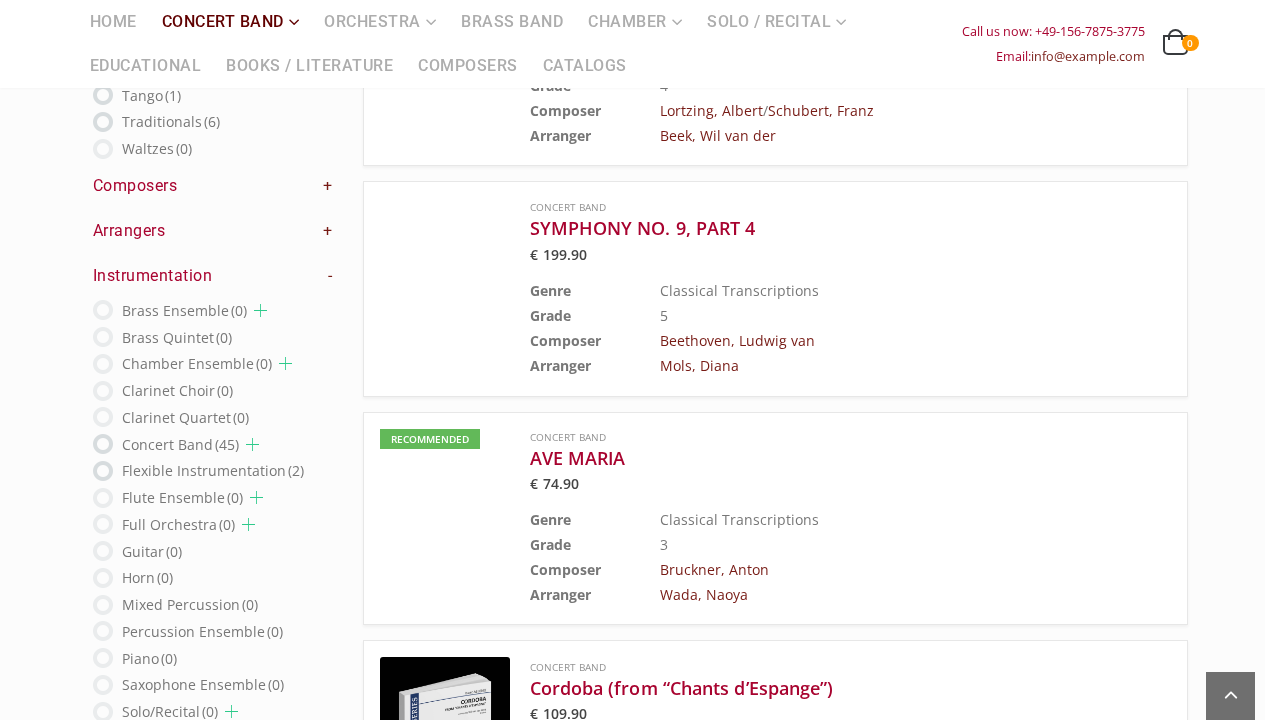 scroll, scrollTop: 1458, scrollLeft: 0, axis: vertical 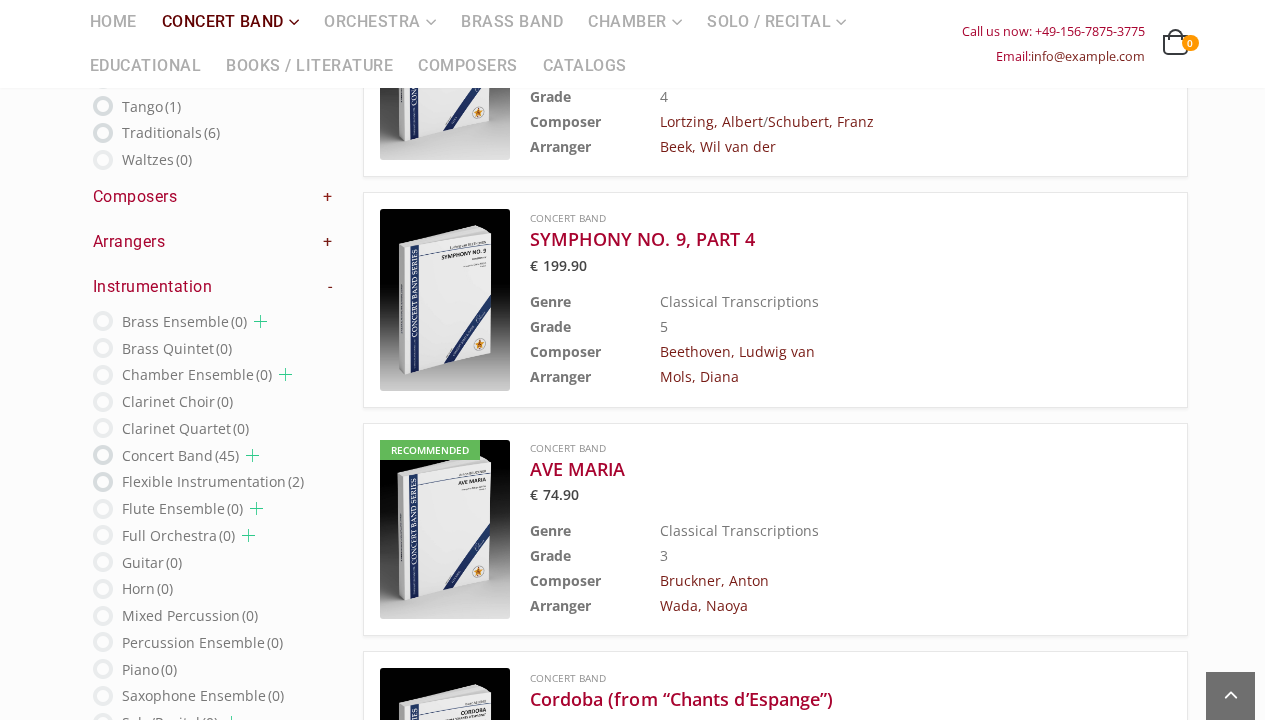click on "+" at bounding box center (328, 197) 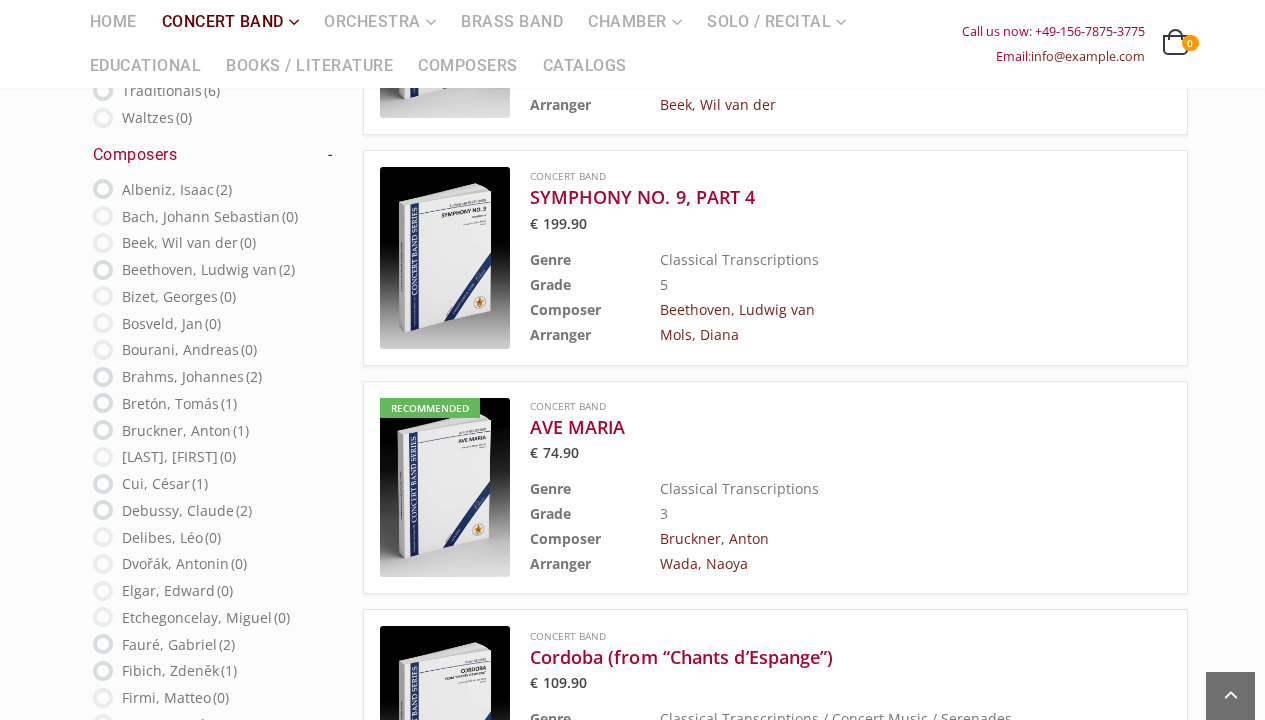 scroll, scrollTop: 1500, scrollLeft: 0, axis: vertical 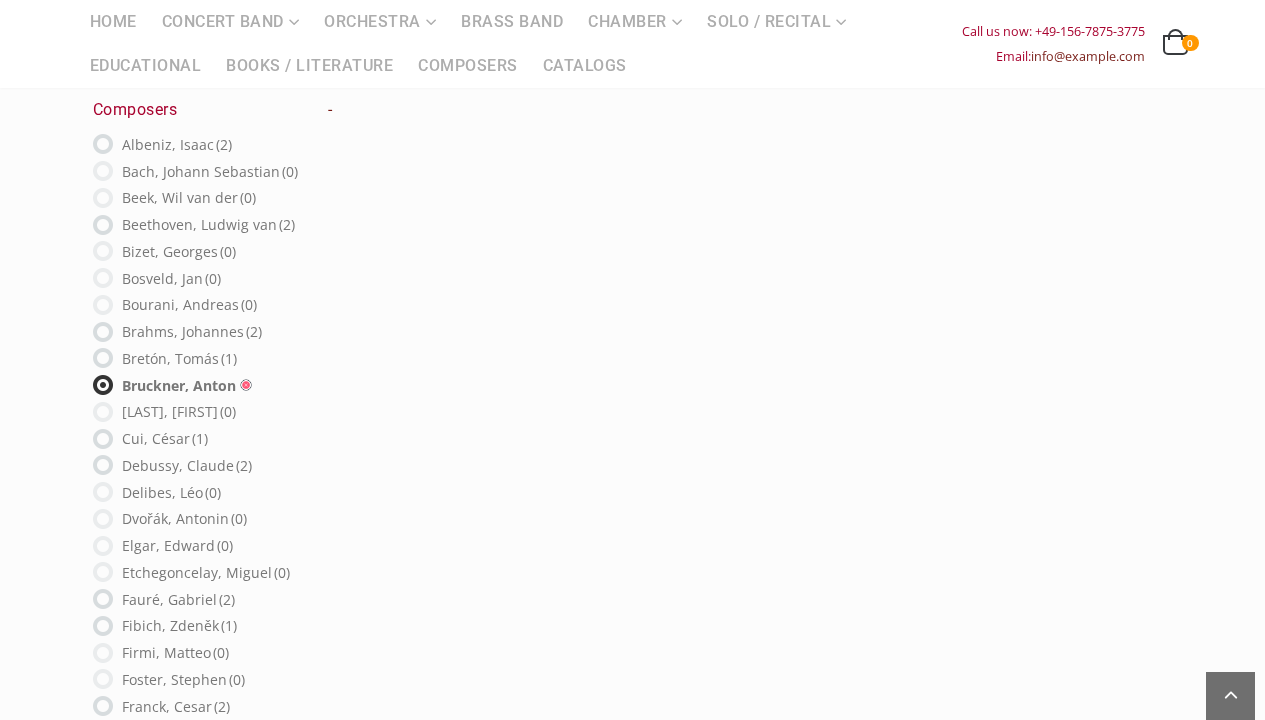 click at bounding box center [103, 385] 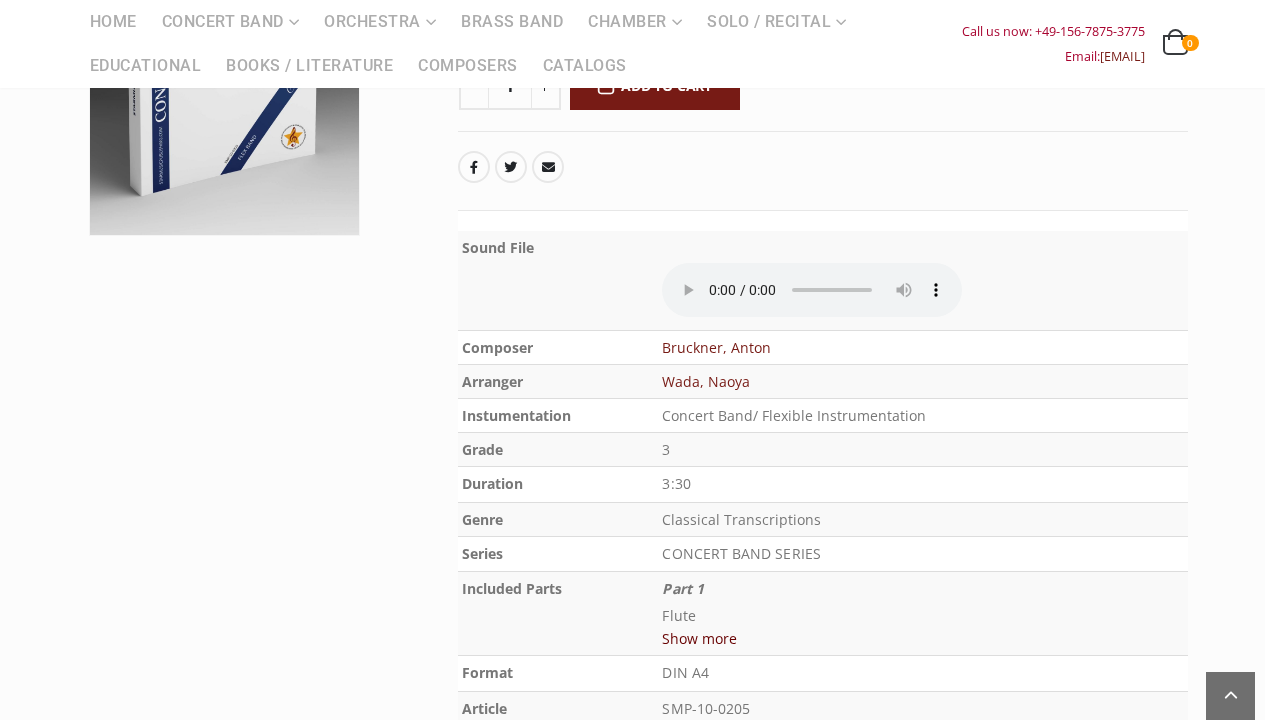 scroll, scrollTop: 447, scrollLeft: 0, axis: vertical 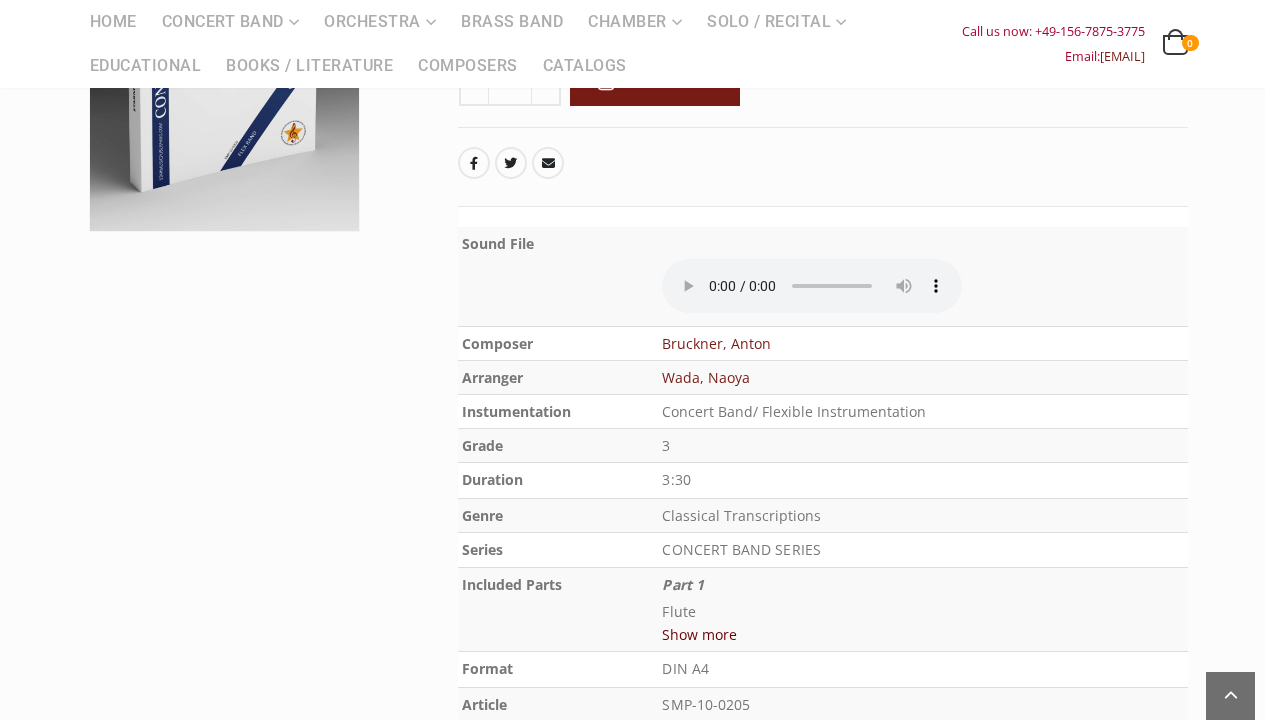 click at bounding box center (812, 286) 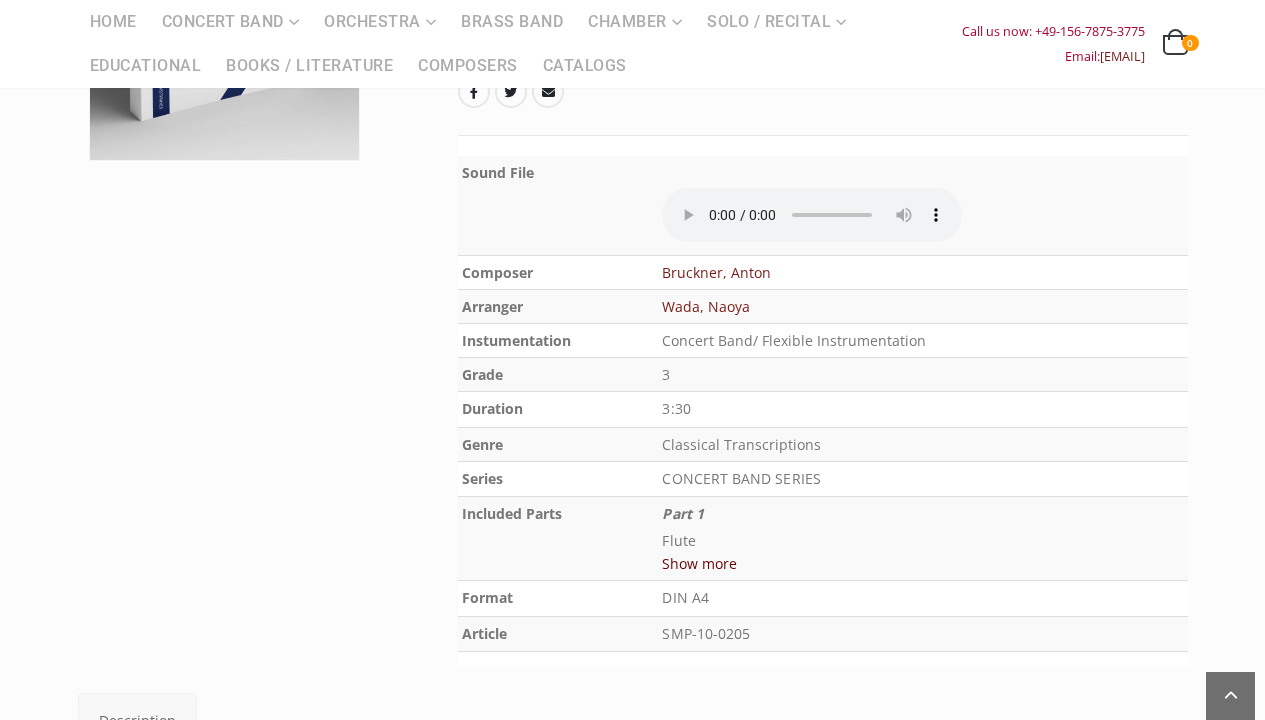 scroll, scrollTop: 547, scrollLeft: 0, axis: vertical 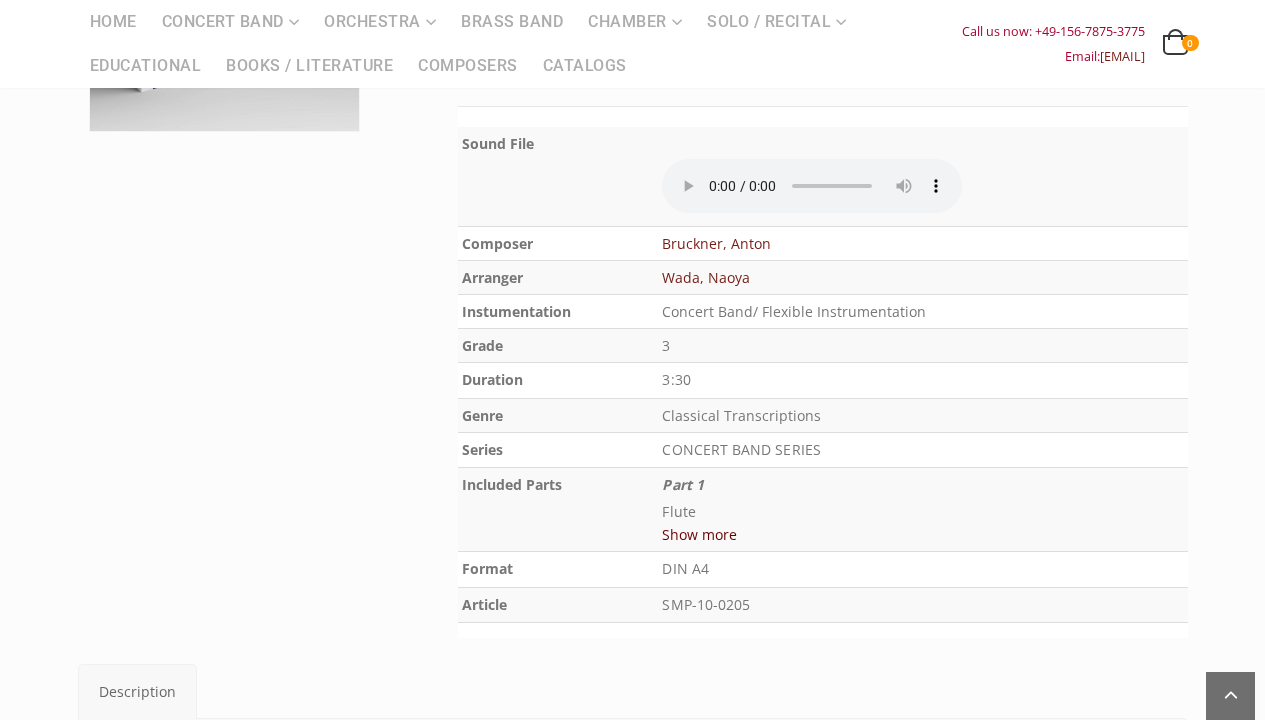 click on "Show more" at bounding box center [699, 534] 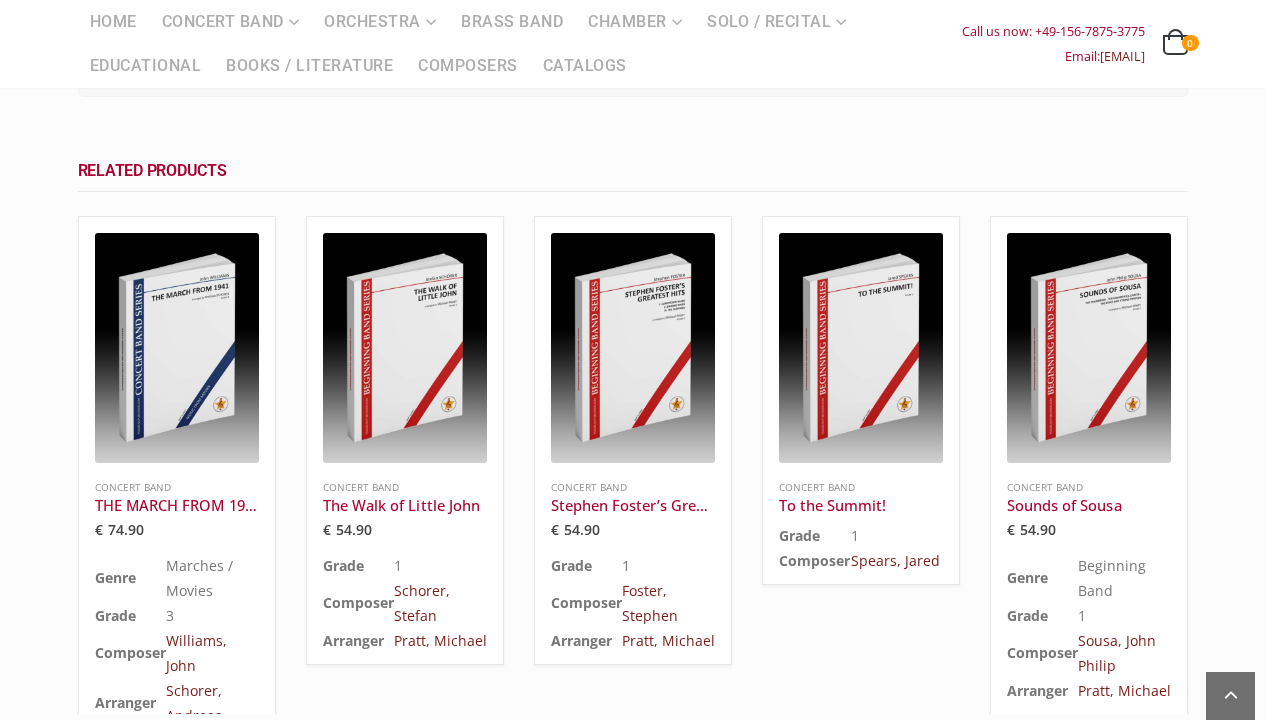 scroll, scrollTop: 2691, scrollLeft: 0, axis: vertical 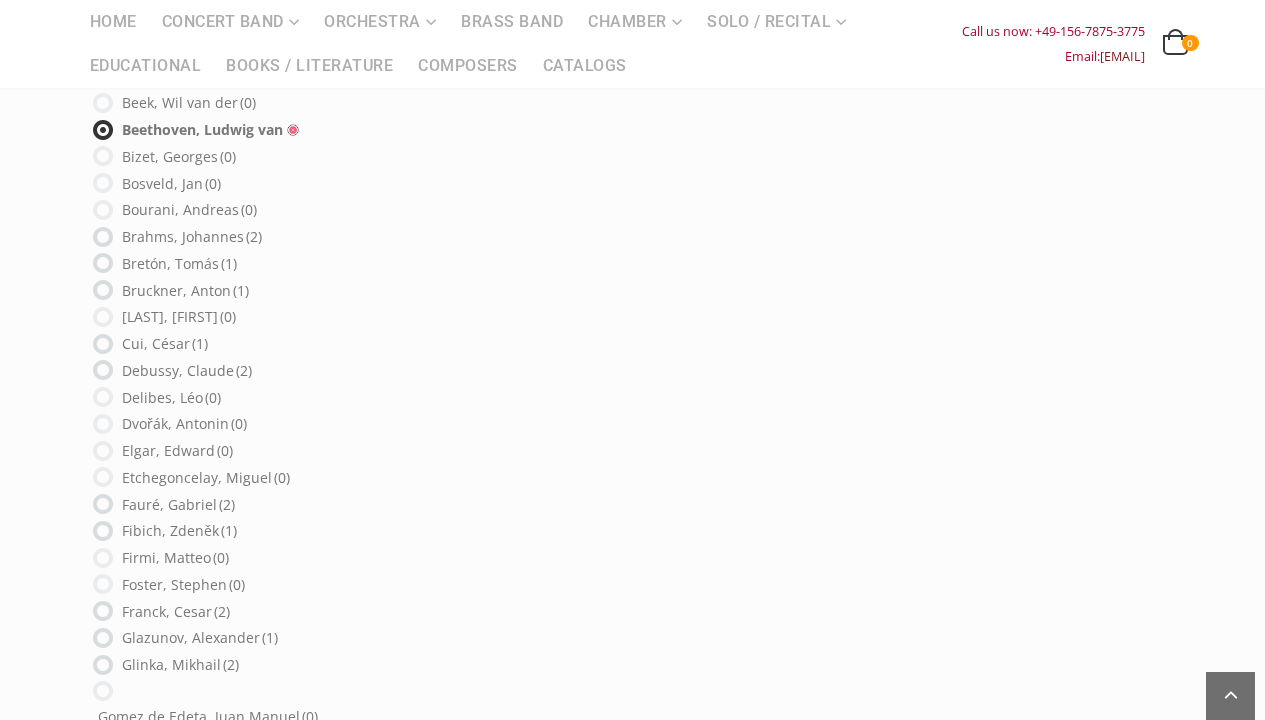 click on "[LAST], [FIRST] ([NUMBER])" at bounding box center (192, 236) 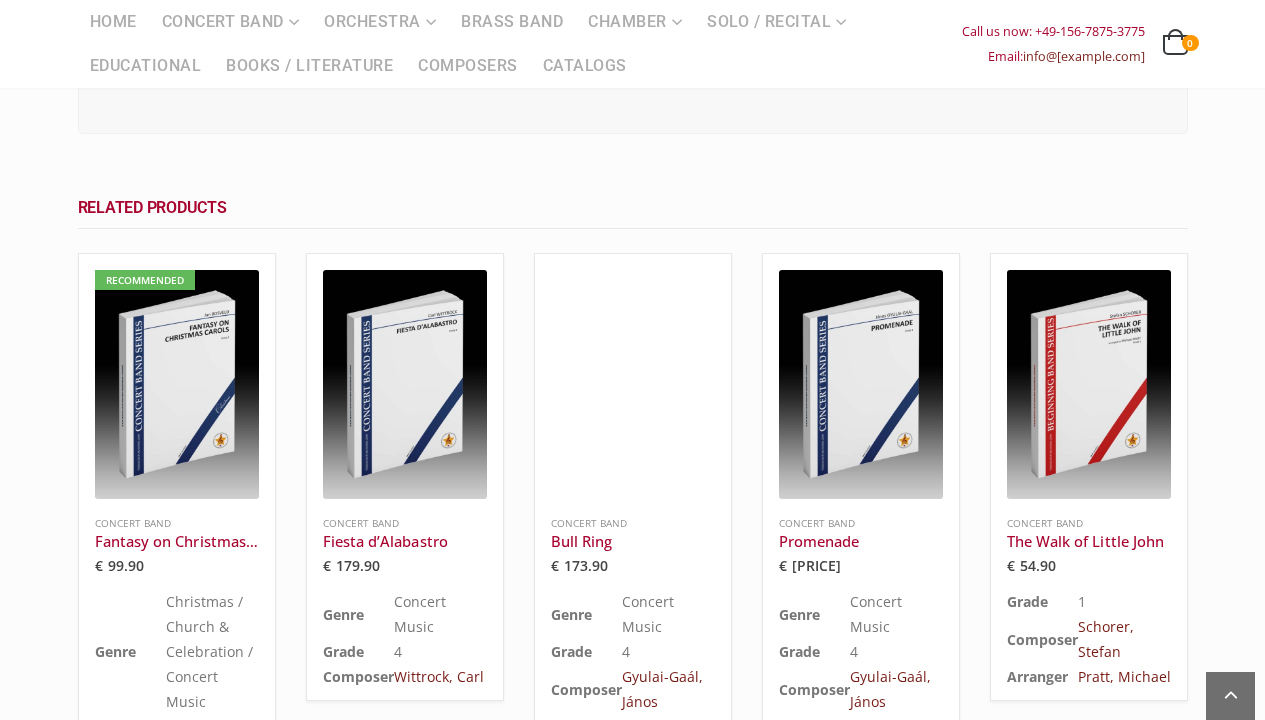 scroll, scrollTop: 1476, scrollLeft: 0, axis: vertical 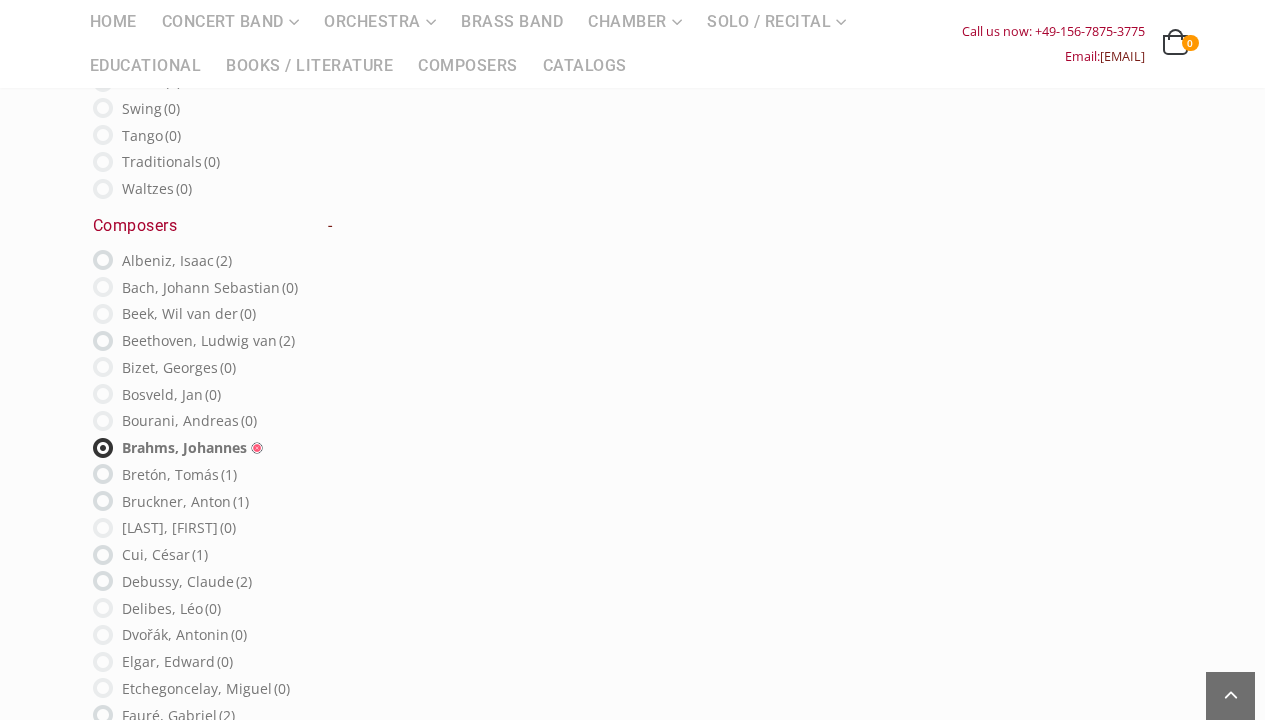 click on "[LAST], [FIRST] ([PHONE])" at bounding box center [177, 260] 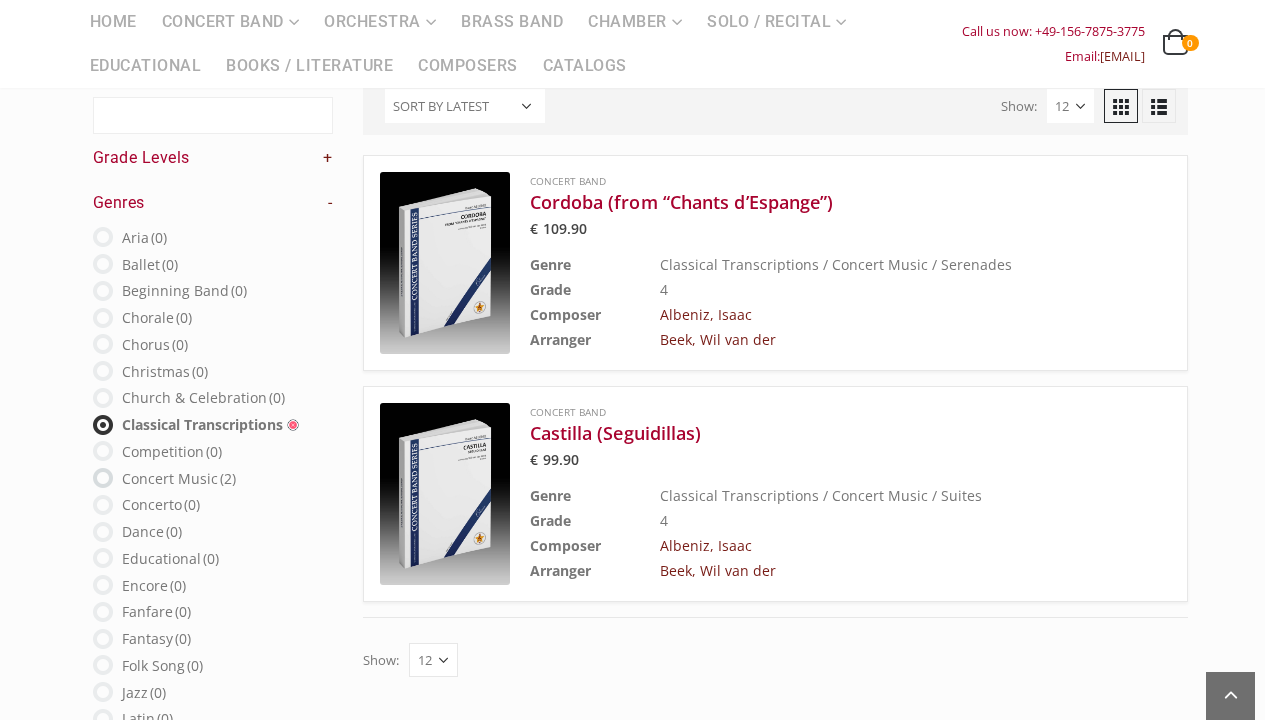 scroll, scrollTop: 212, scrollLeft: 0, axis: vertical 